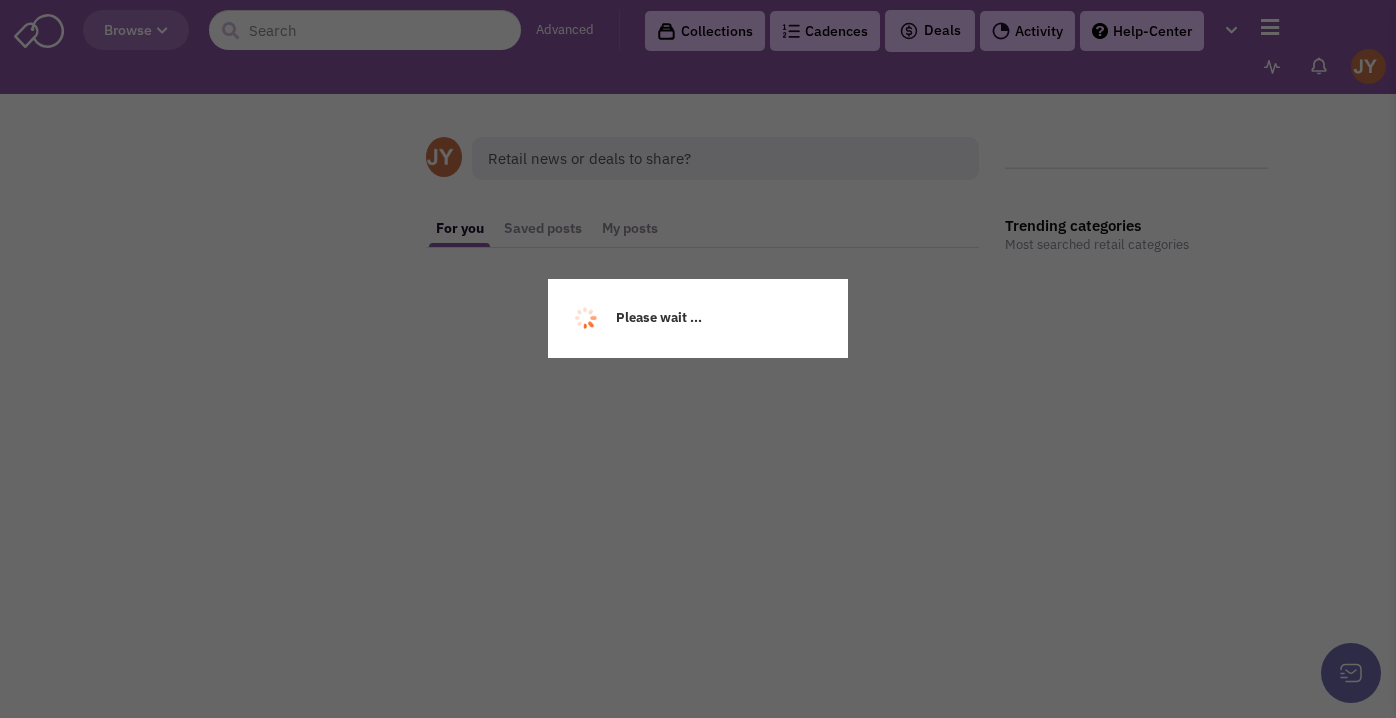 scroll, scrollTop: 0, scrollLeft: 0, axis: both 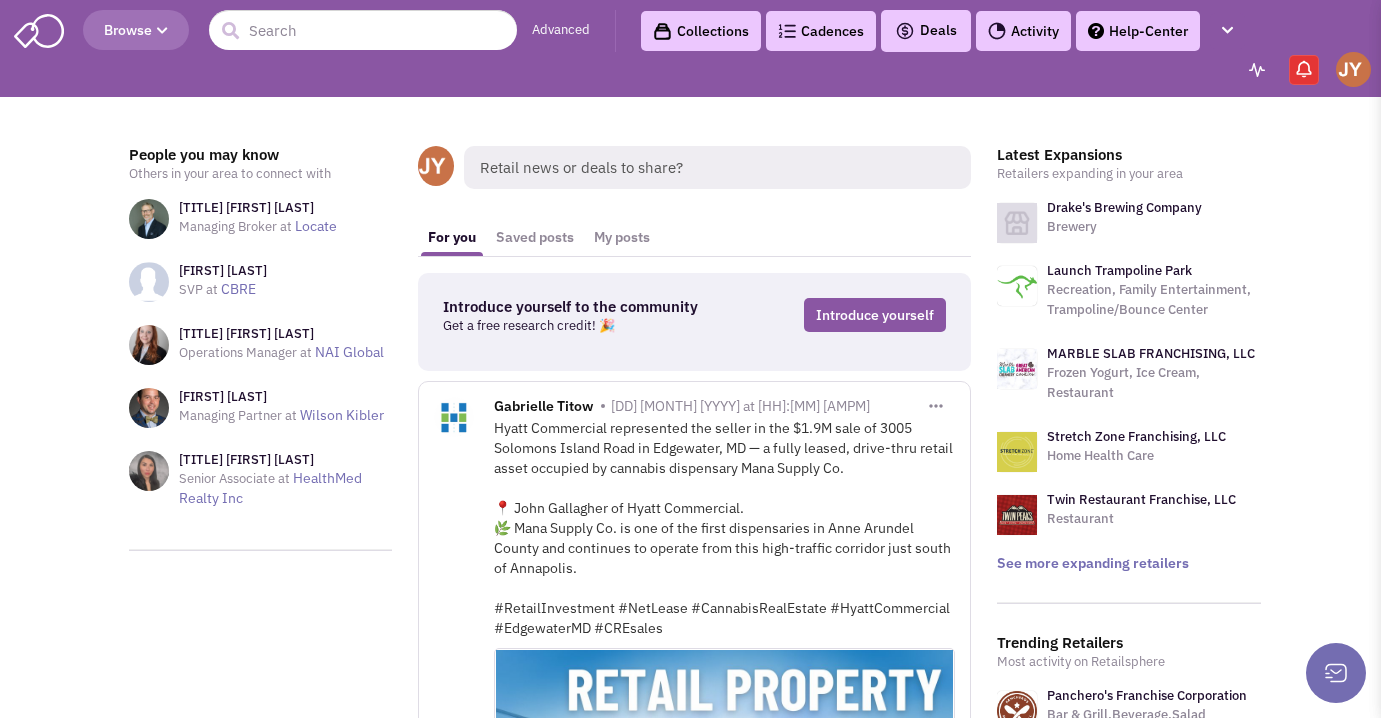 click on "Advanced" at bounding box center [561, 30] 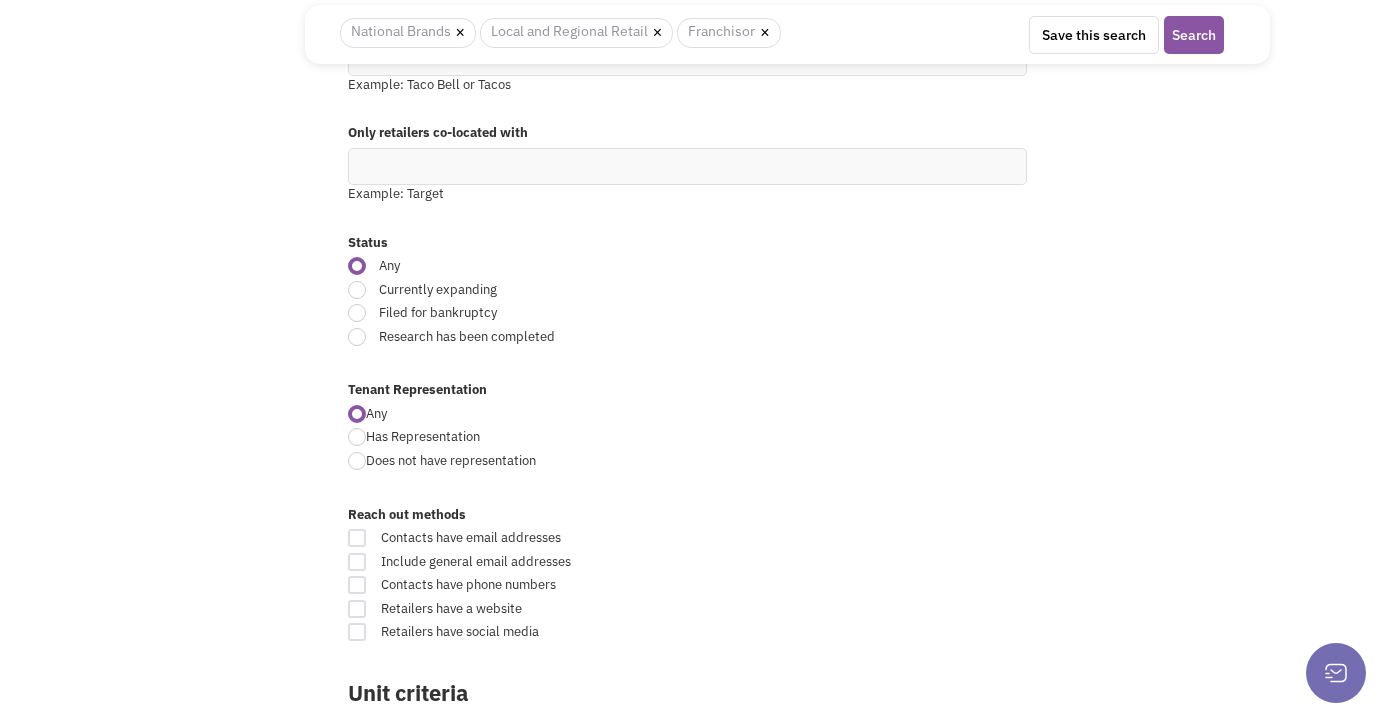 scroll, scrollTop: 215, scrollLeft: 0, axis: vertical 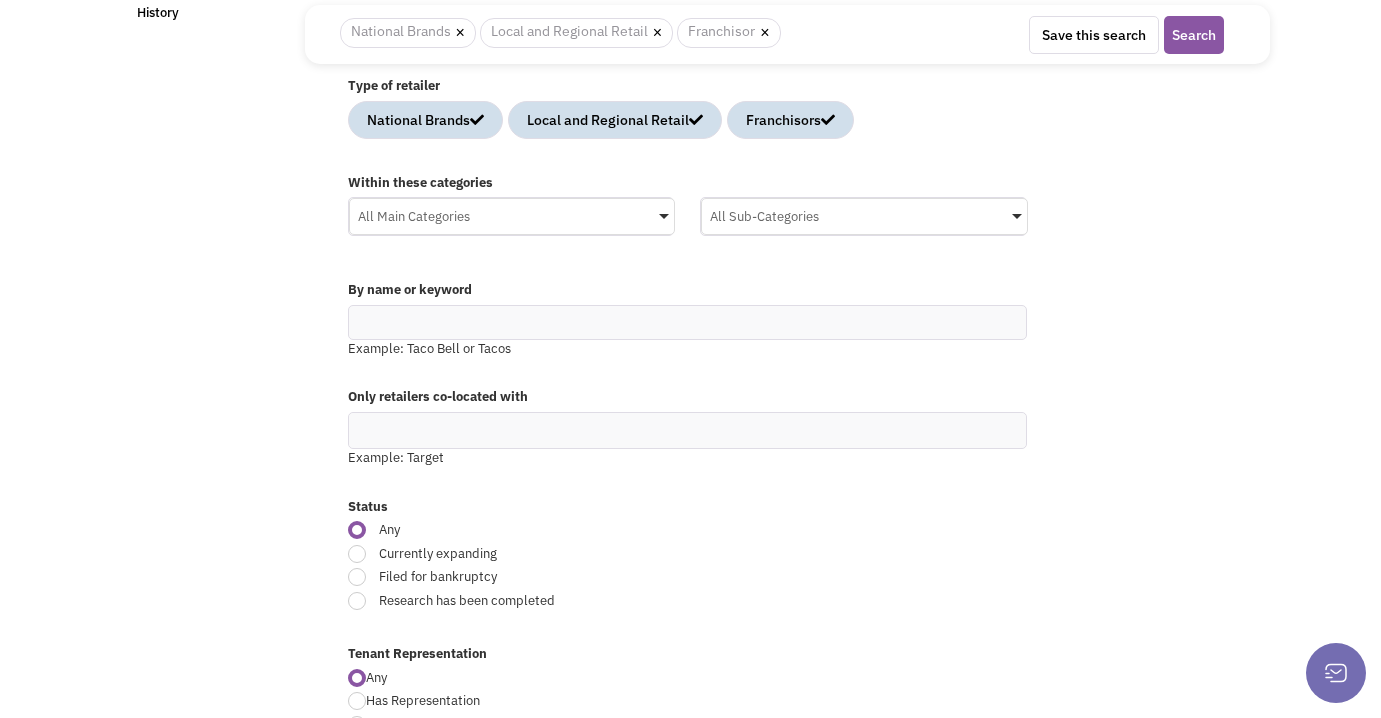 click on "Retailsphere Support
Message
Send
Advanced Search
Saved Searches
History
Retailers
Shopping Locations
Vacancies
Companies
People" at bounding box center (691, 1114) 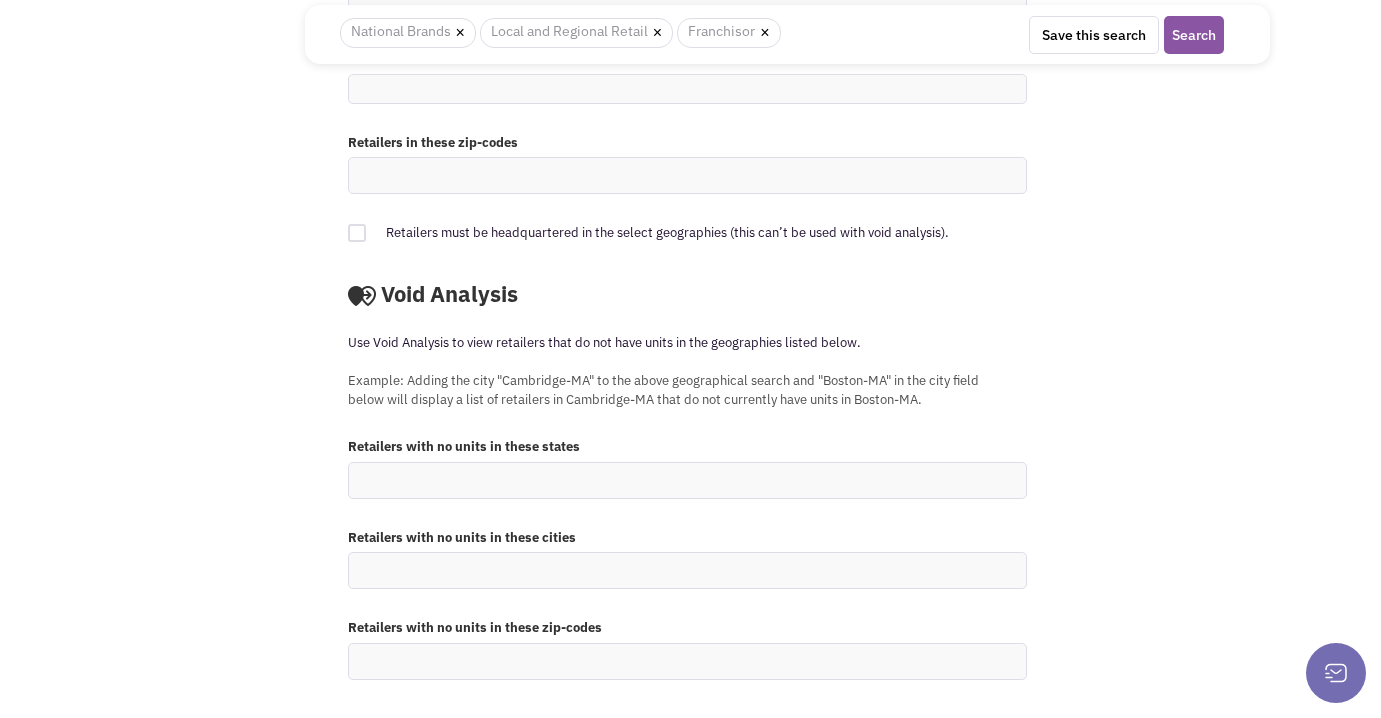 scroll, scrollTop: 1836, scrollLeft: 0, axis: vertical 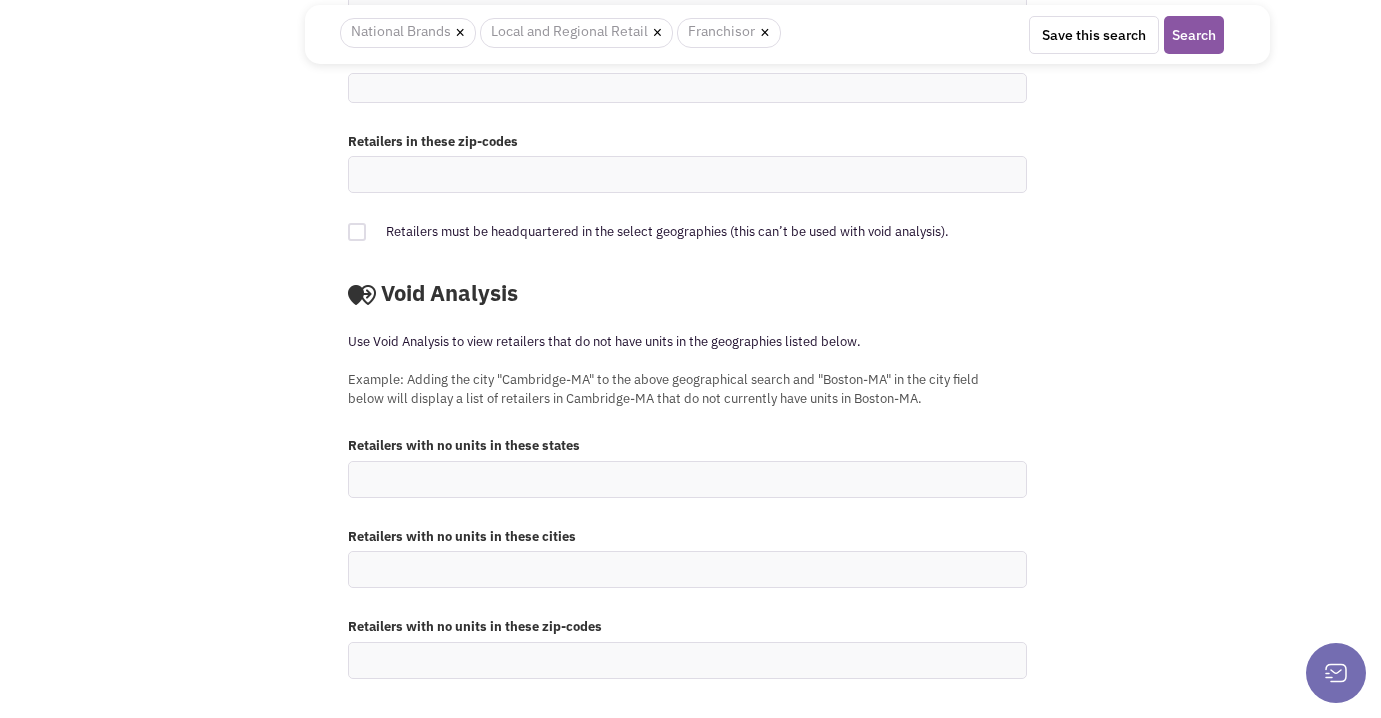 click at bounding box center (687, 660) 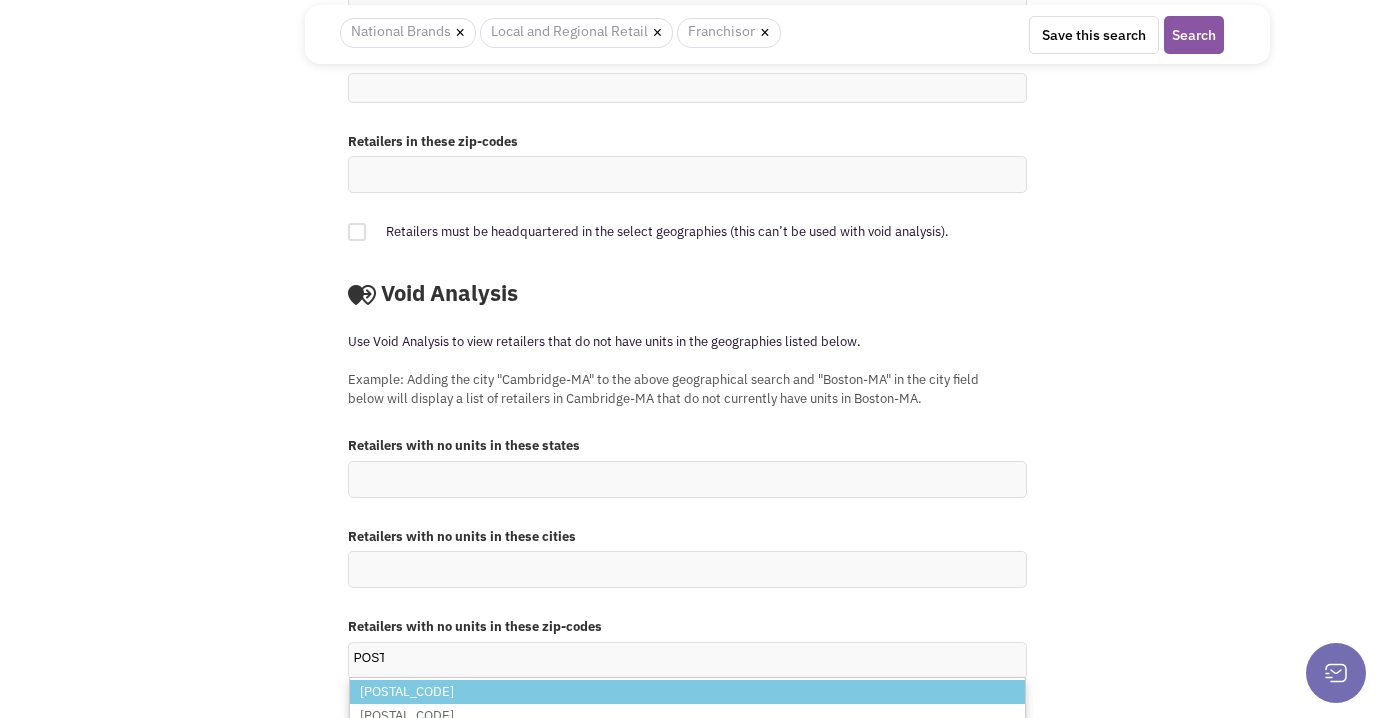 scroll, scrollTop: 0, scrollLeft: 4, axis: horizontal 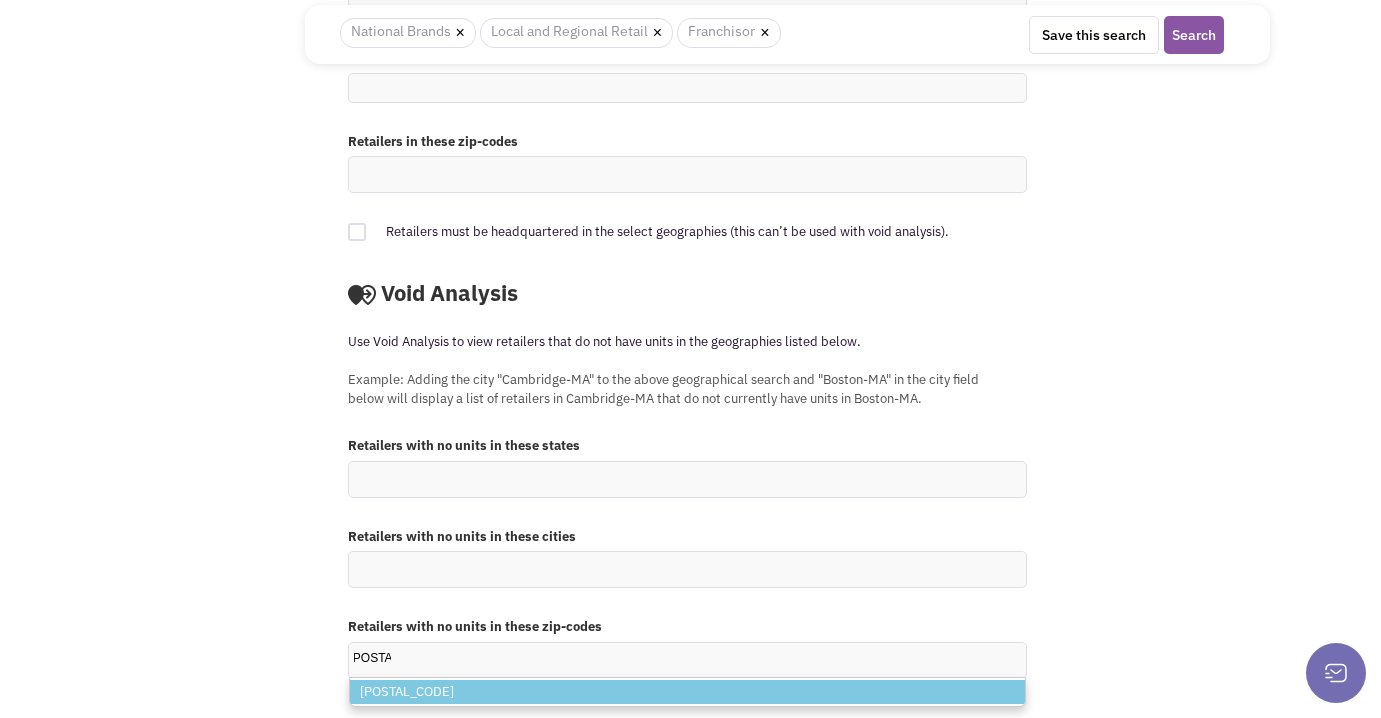 type on "[POSTAL_CODE]" 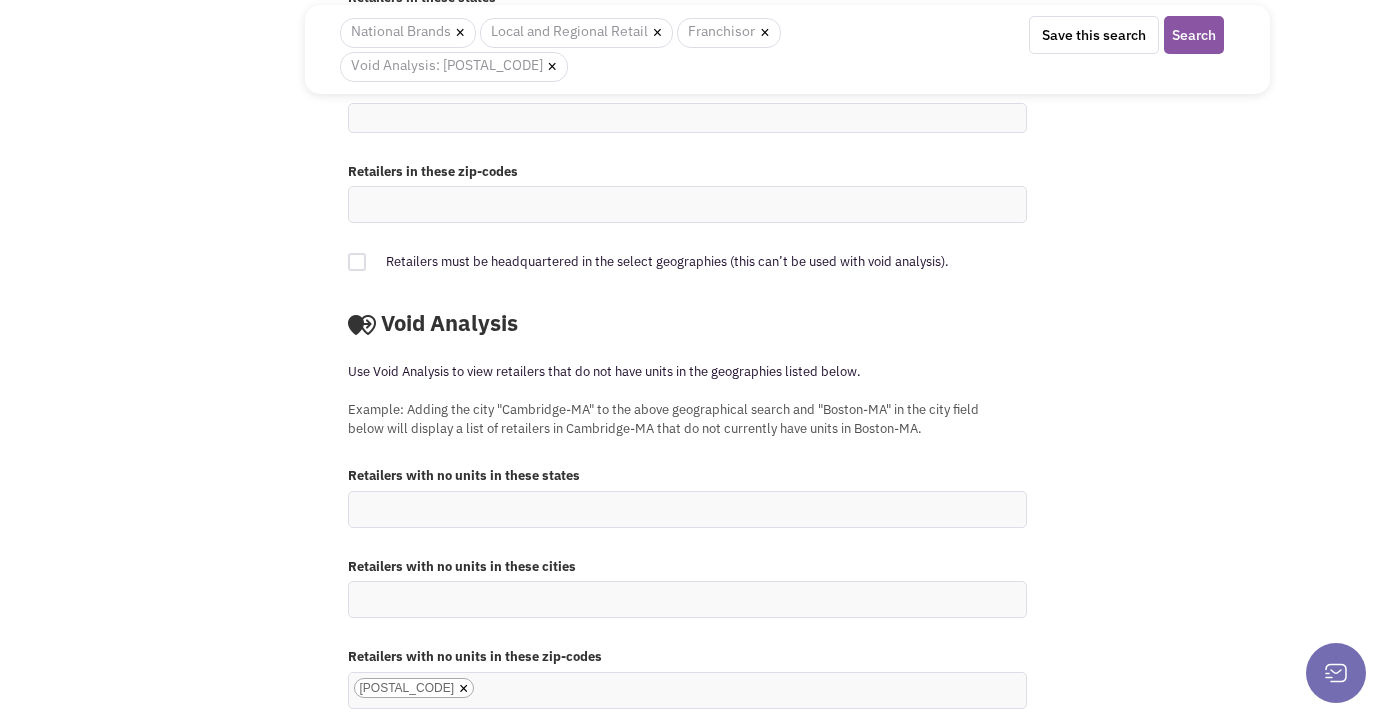 click on "Example: Adding the city "Cambridge-MA" to the above geographical search and "Boston-MA" in the city field below will display a list of retailers in Cambridge-MA that do not currently have units in Boston-MA." at bounding box center [774, 429] 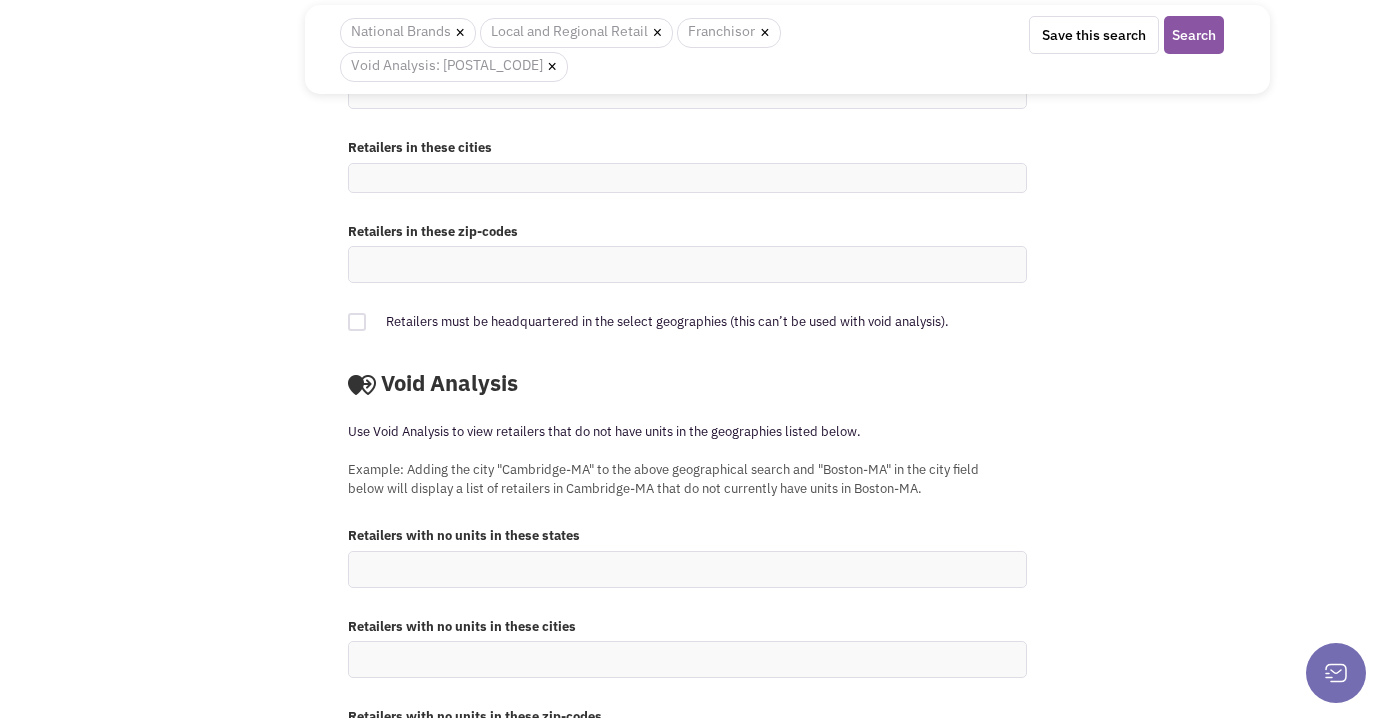 scroll, scrollTop: 1502, scrollLeft: 0, axis: vertical 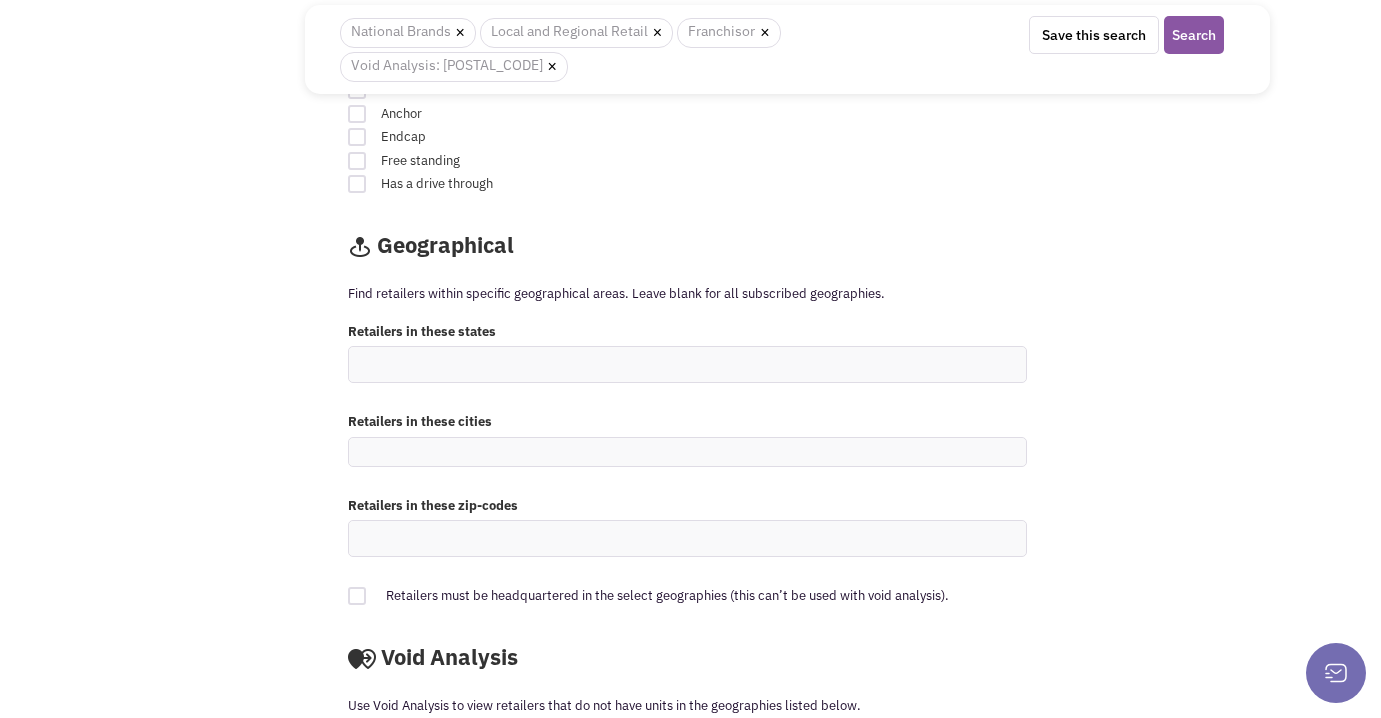 click at bounding box center [687, 364] 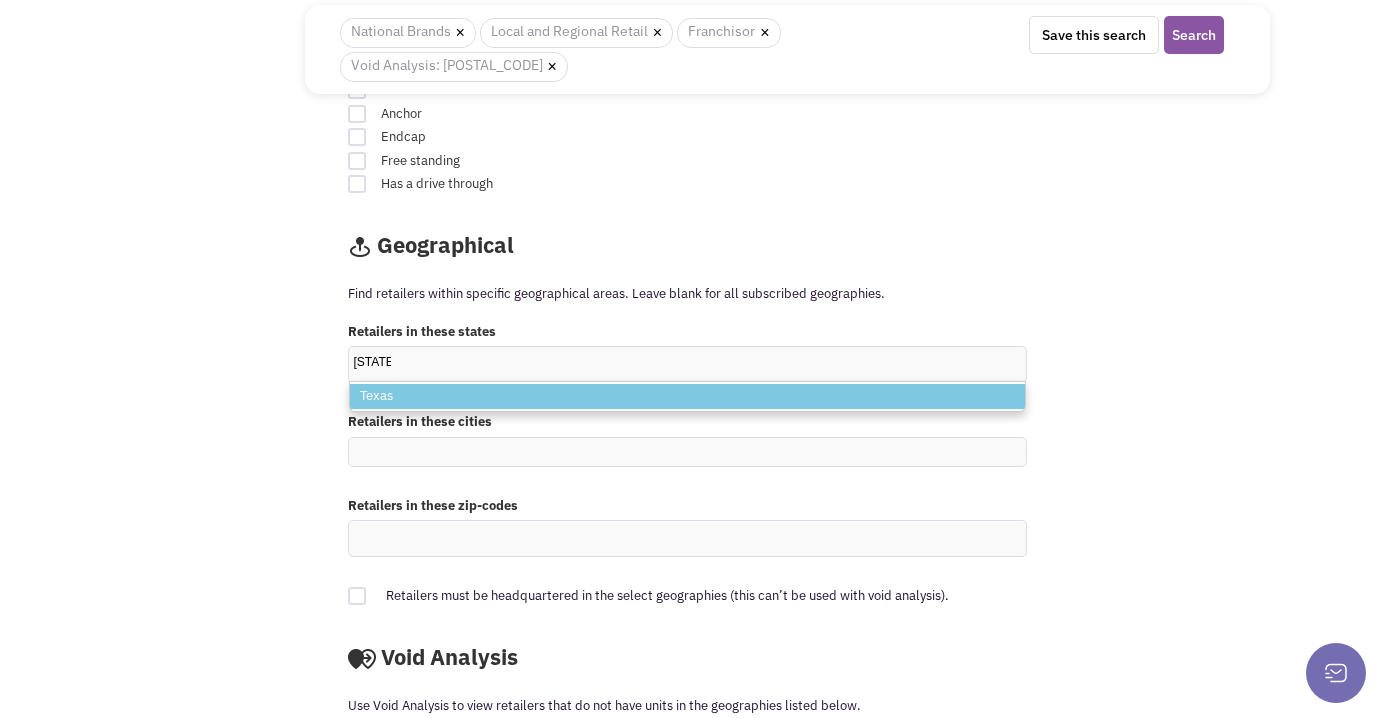 type on "[STATE]" 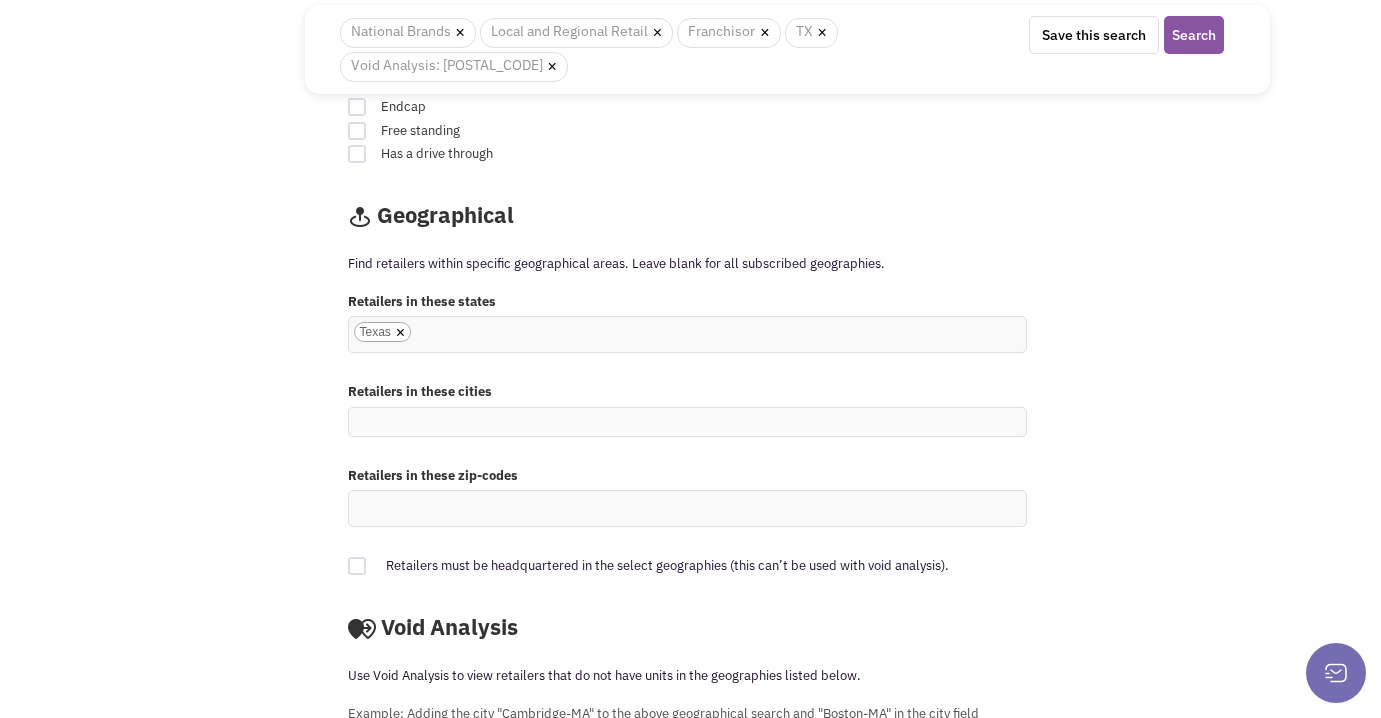 scroll, scrollTop: 1220, scrollLeft: 0, axis: vertical 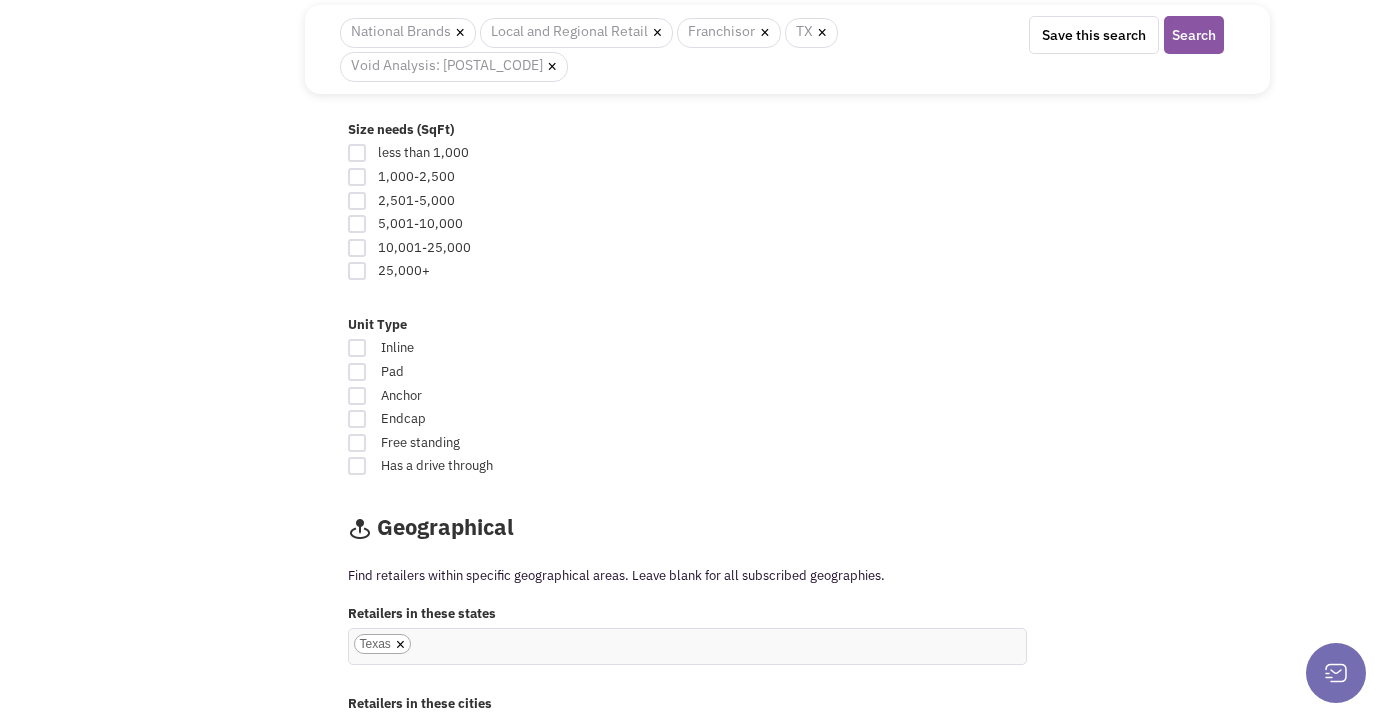 click at bounding box center (357, 419) 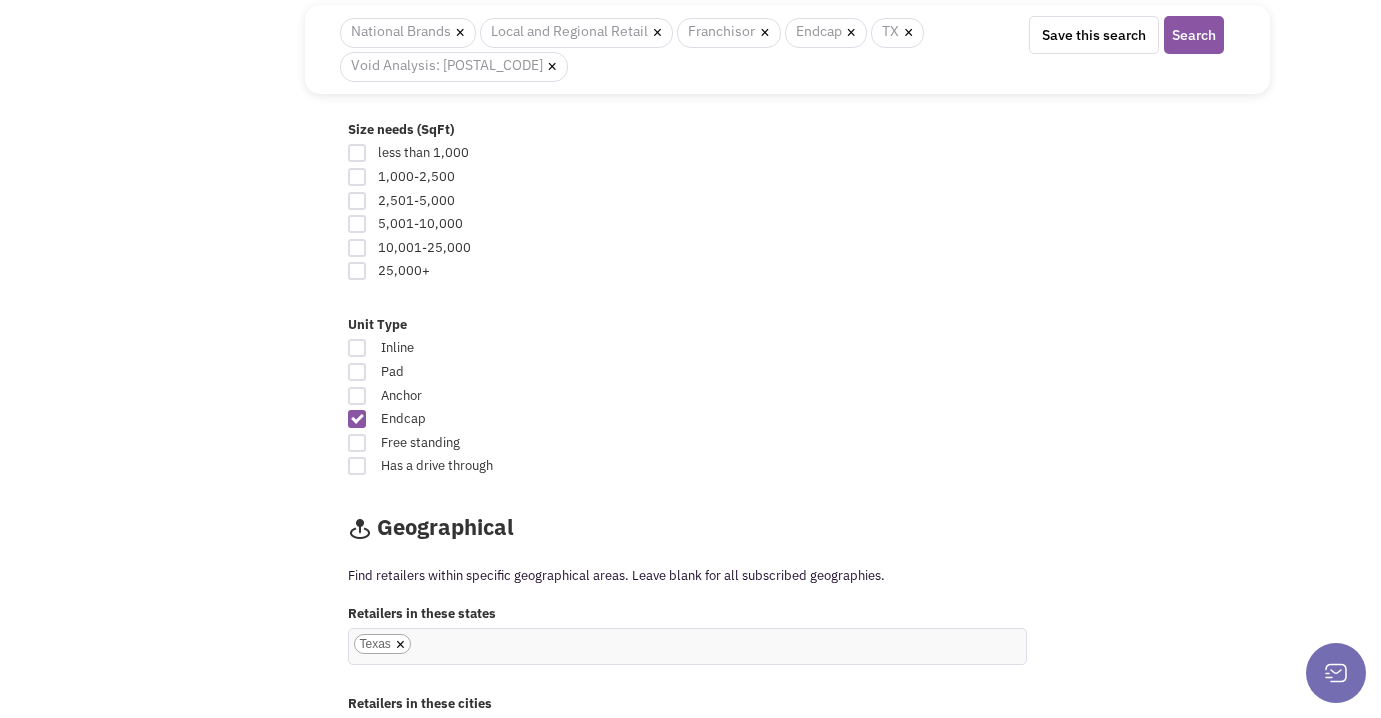 click at bounding box center [357, 443] 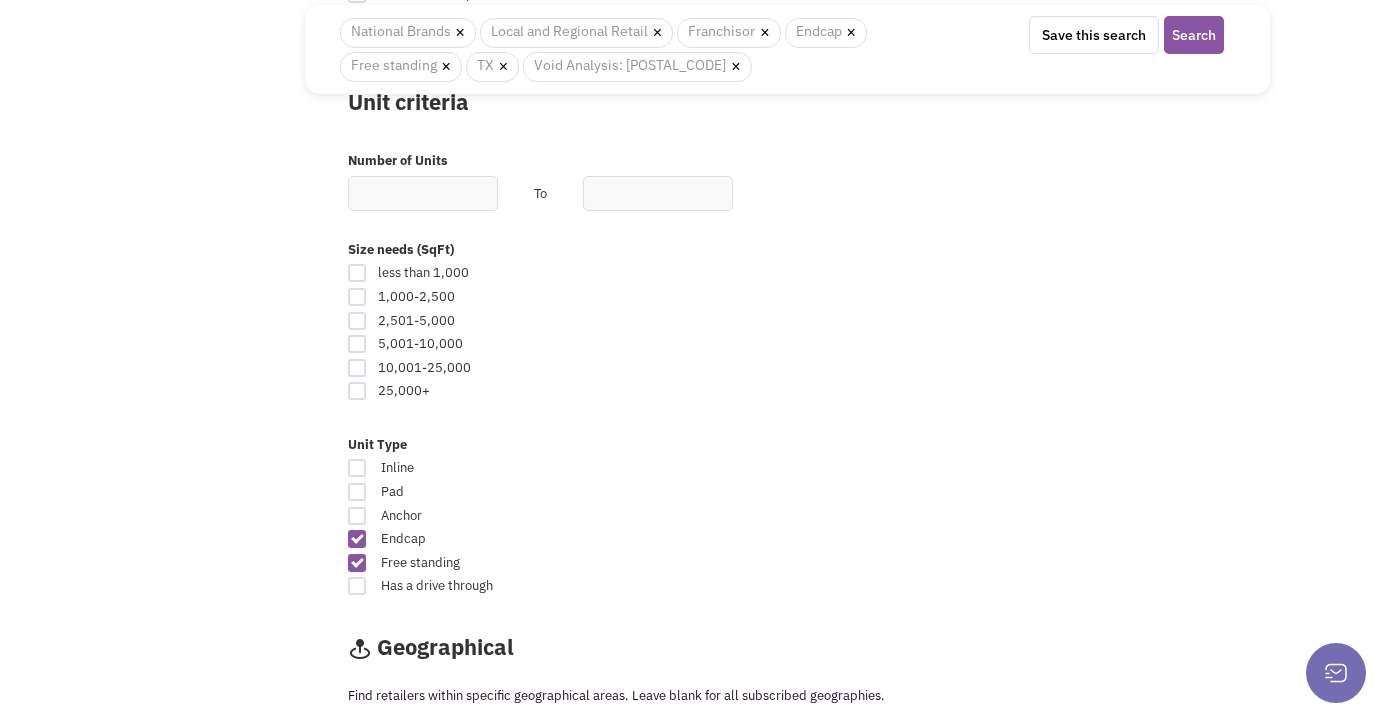 scroll, scrollTop: 1091, scrollLeft: 0, axis: vertical 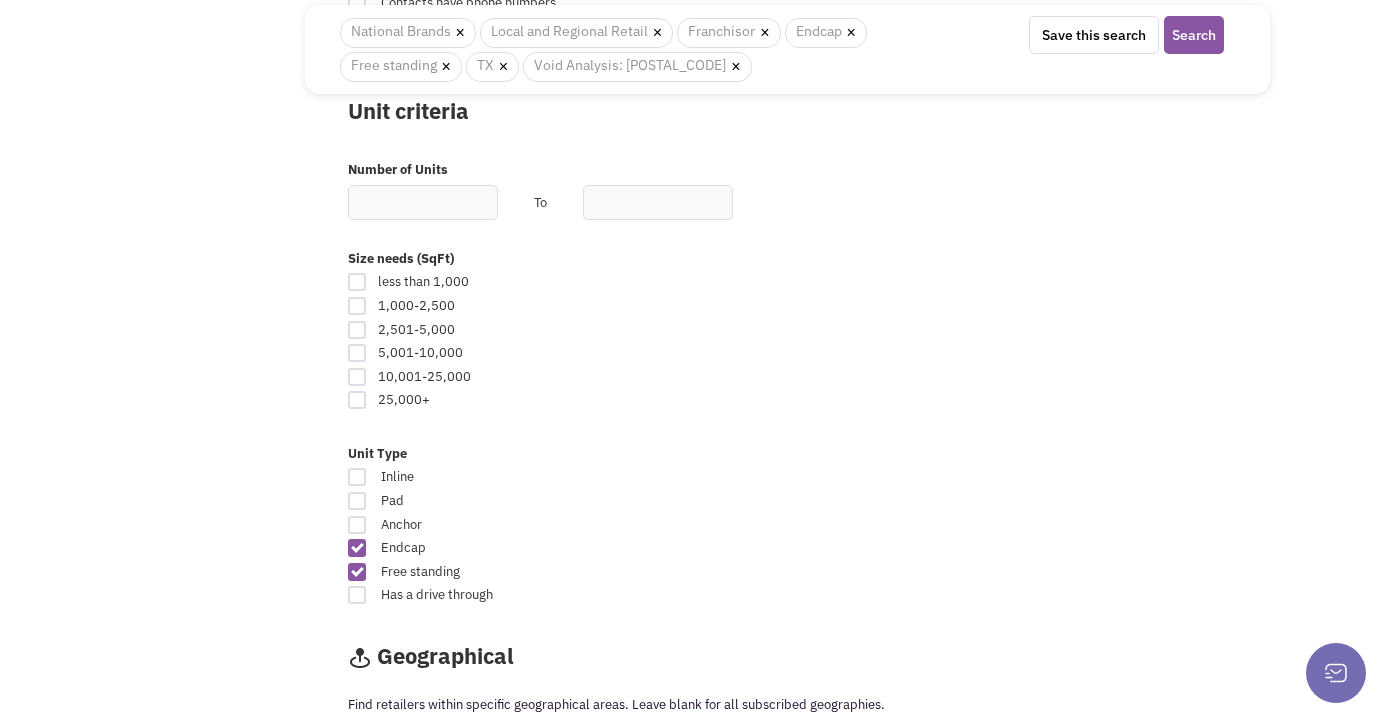 click at bounding box center [357, 353] 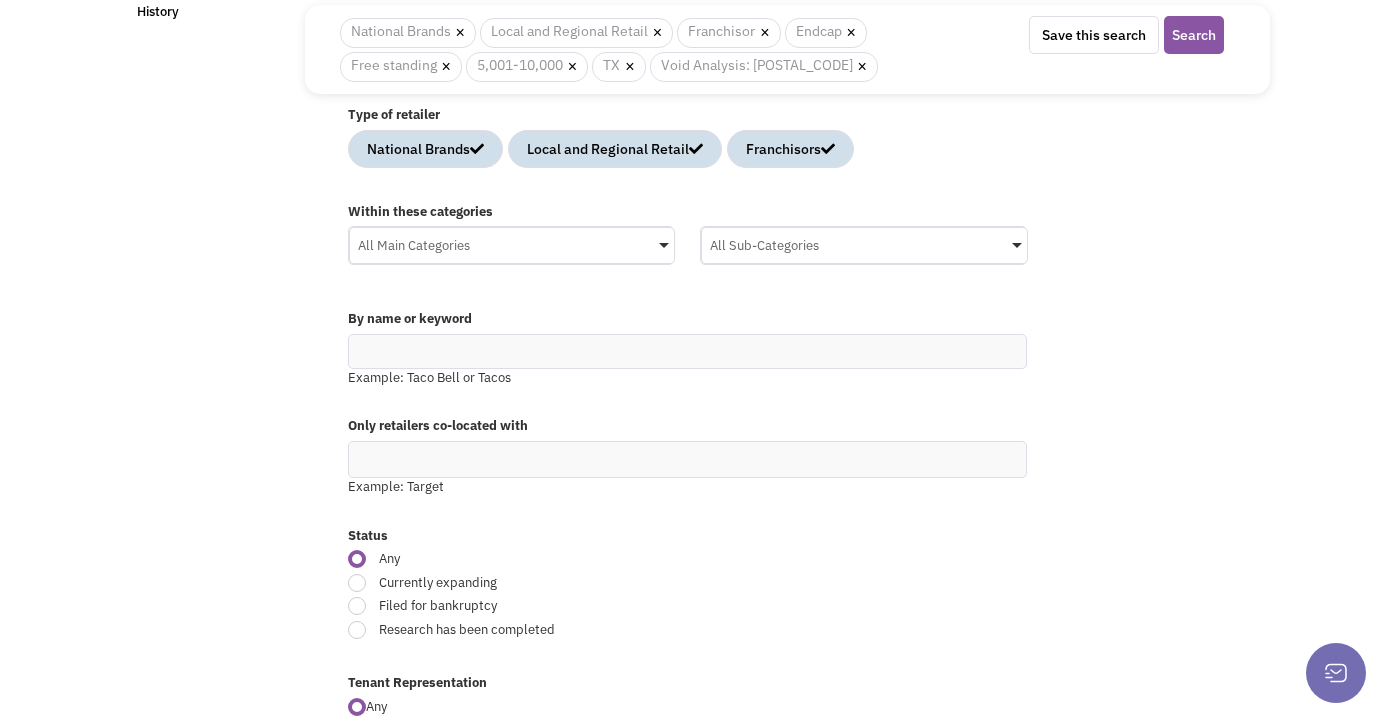 scroll, scrollTop: 131, scrollLeft: 0, axis: vertical 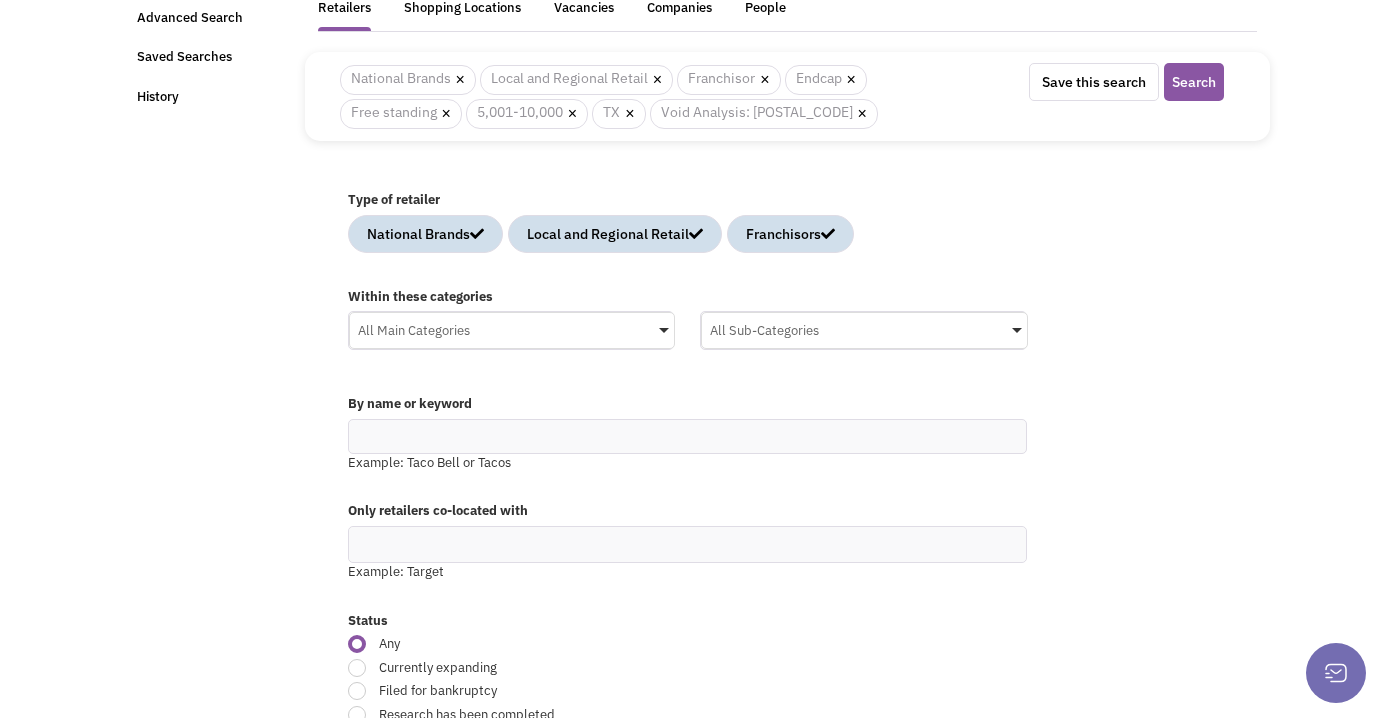 click on "All Main Categories" at bounding box center [512, 328] 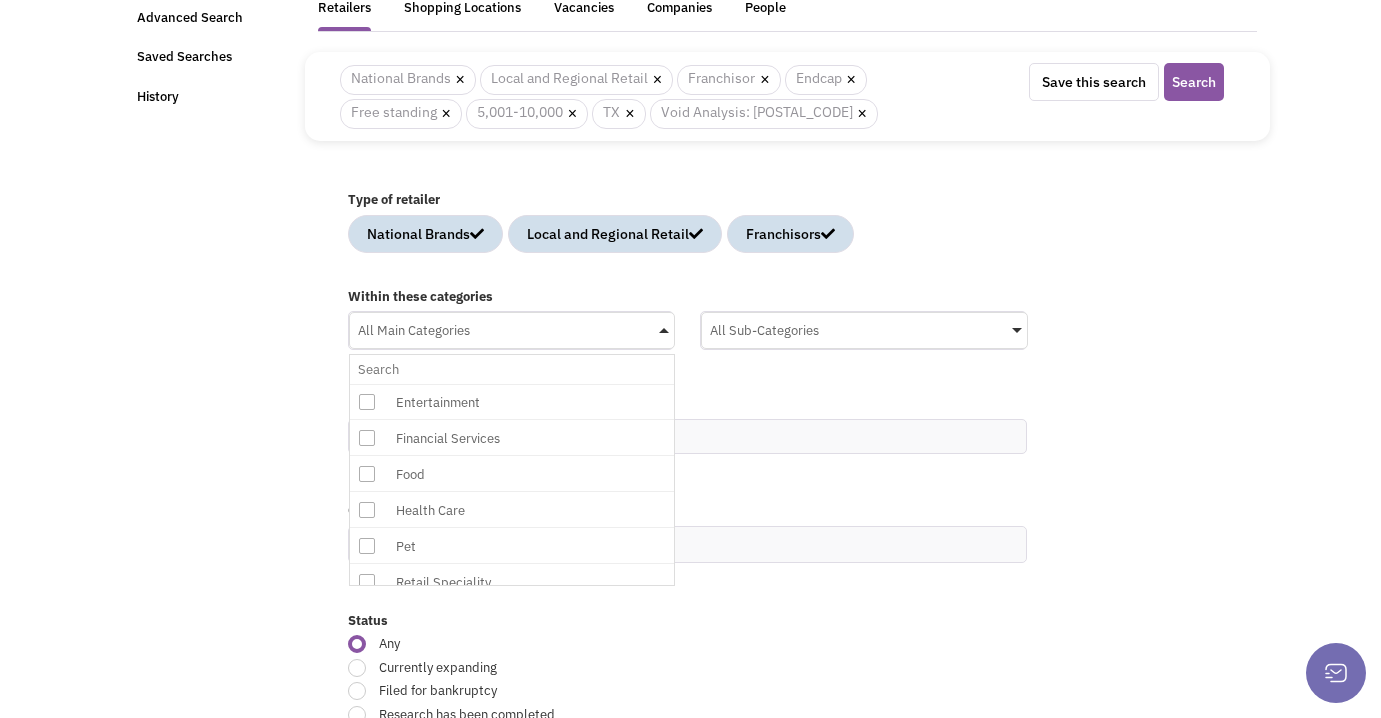 scroll, scrollTop: 386, scrollLeft: 0, axis: vertical 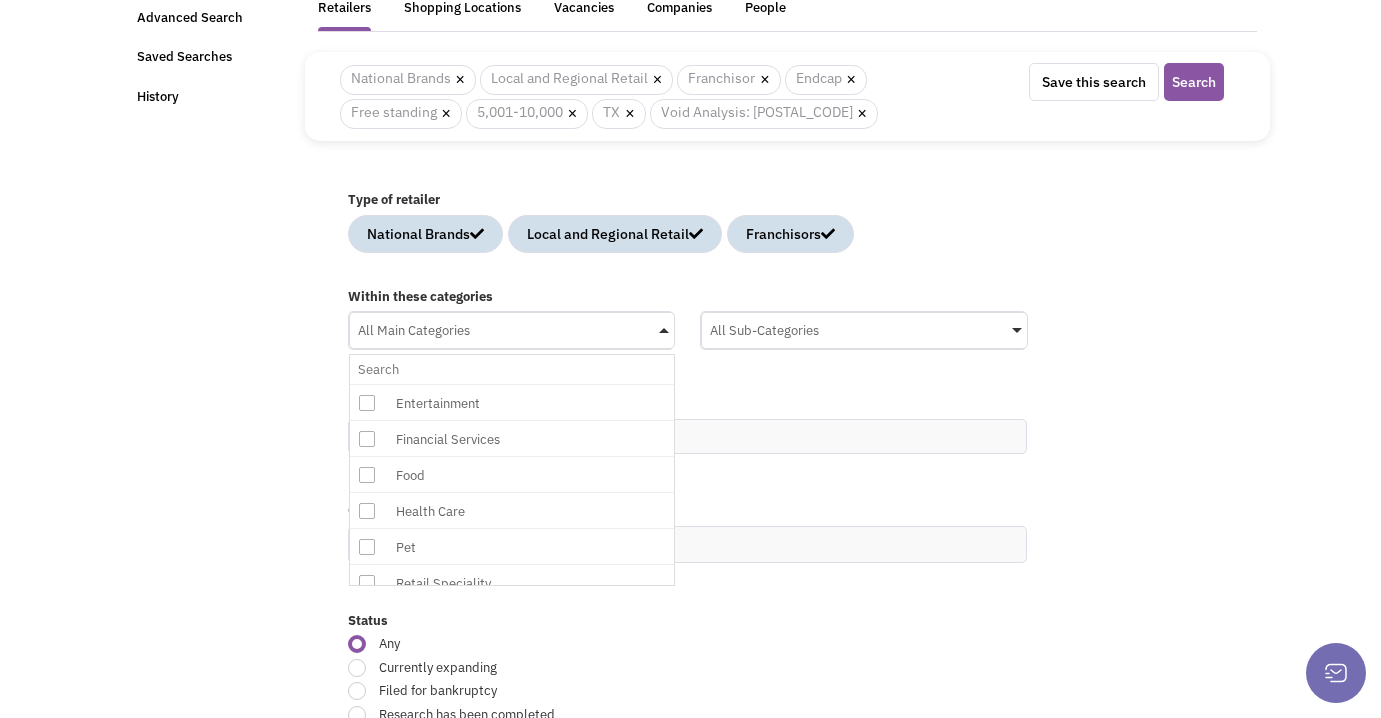 click at bounding box center (367, 475) 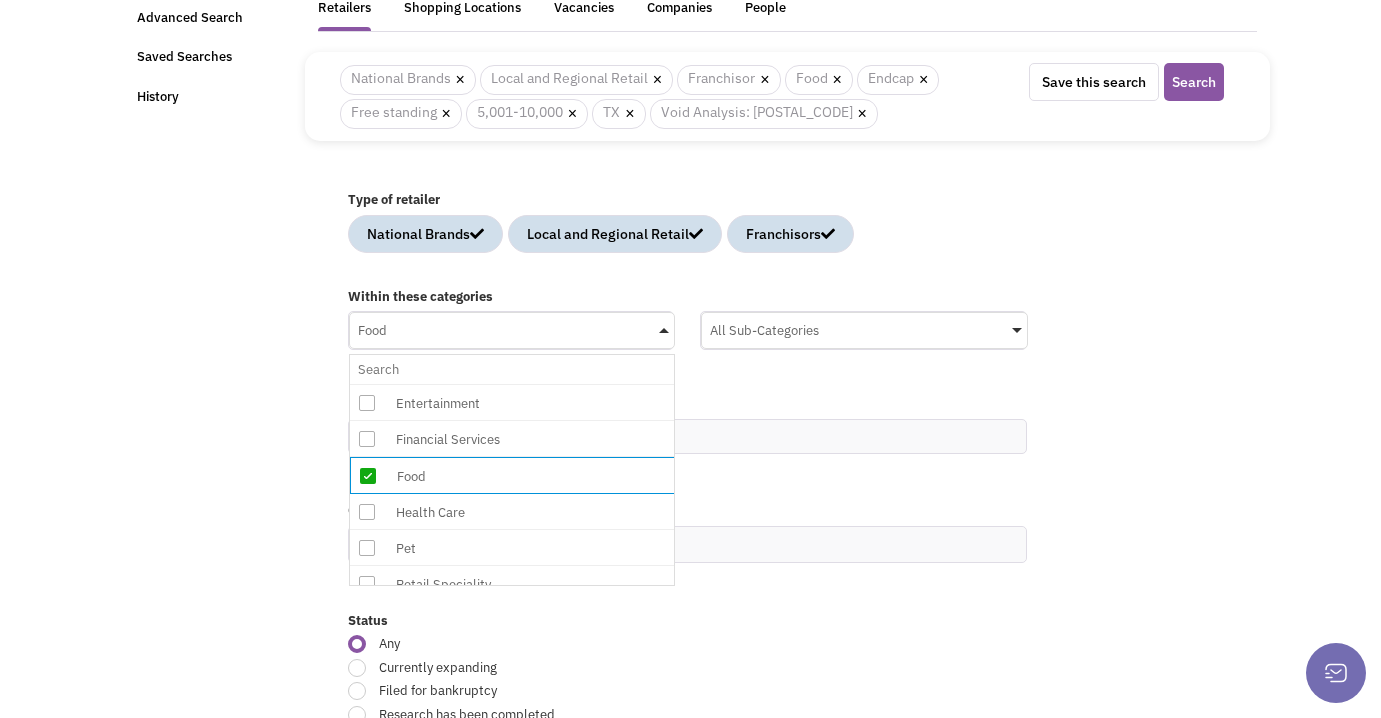 click on "By name or keyword
Example: Taco Bell or Tacos" at bounding box center (787, 438) 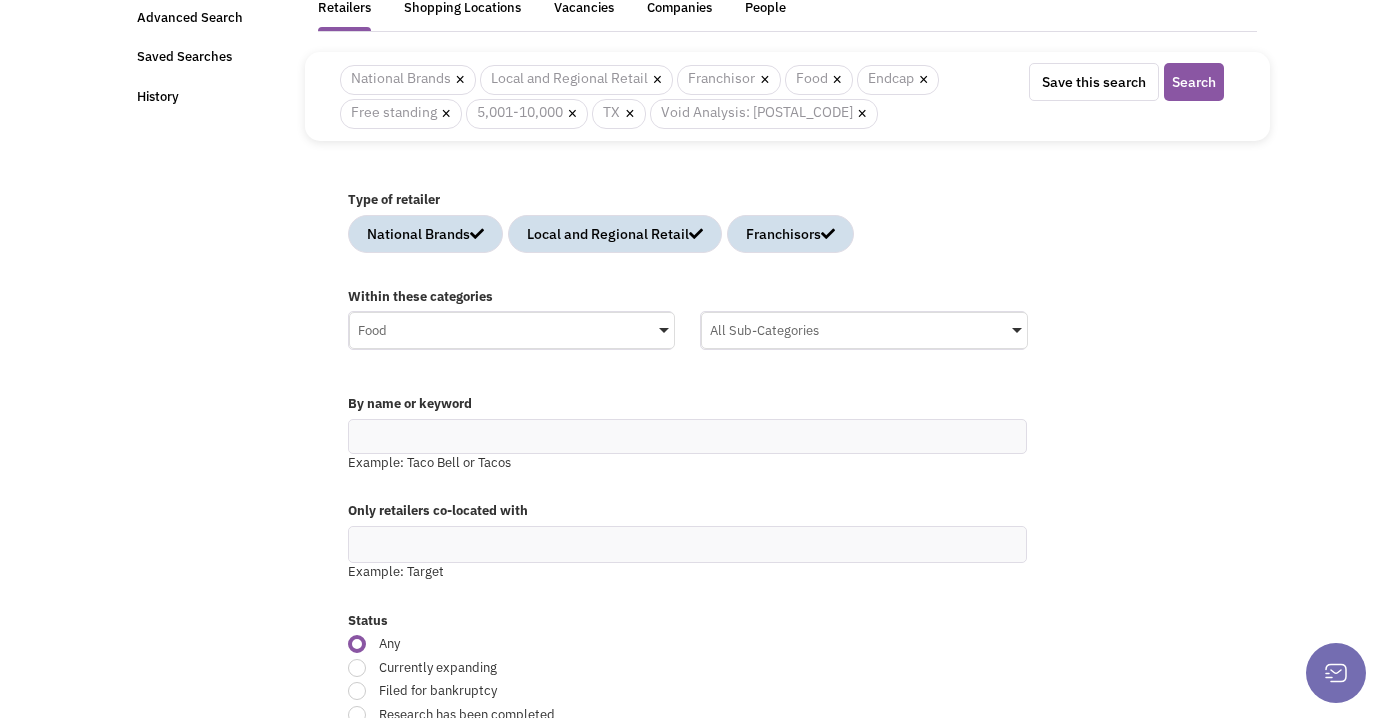 click on "All Sub-Categories" at bounding box center (864, 328) 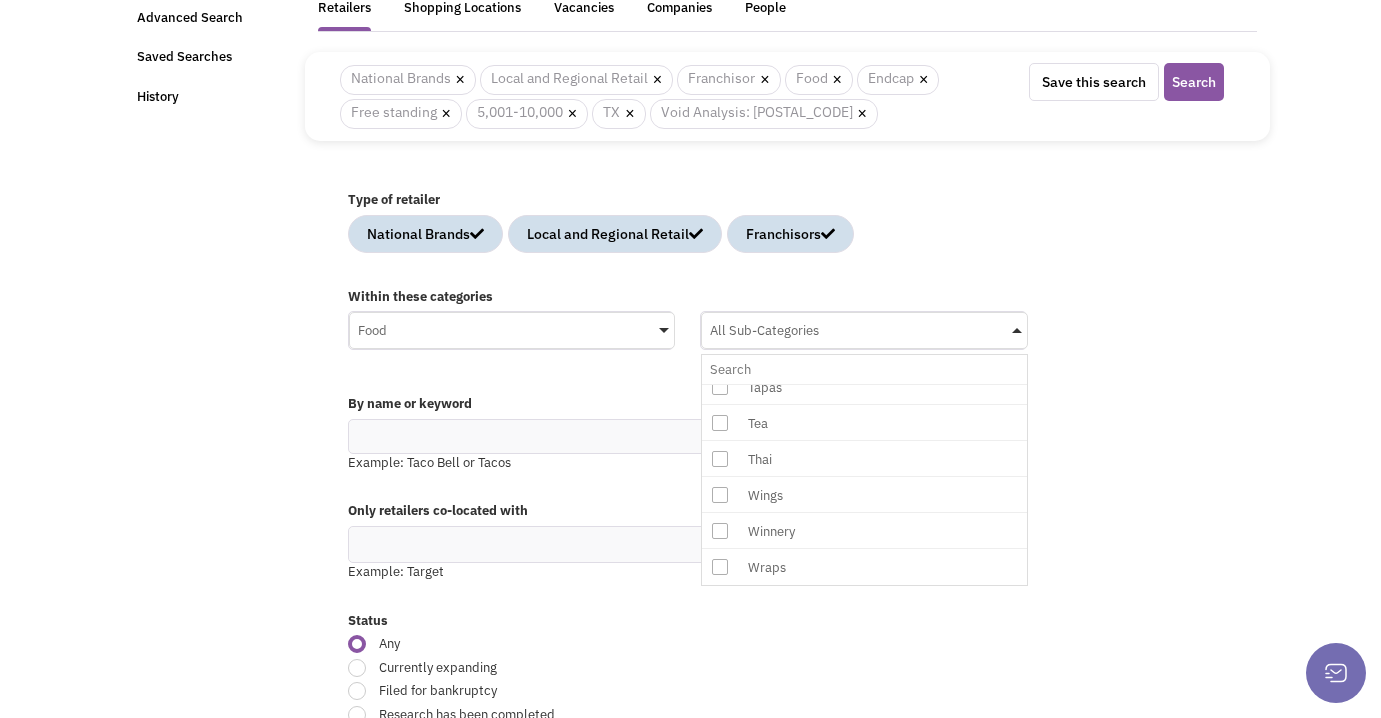 scroll, scrollTop: 2325, scrollLeft: 0, axis: vertical 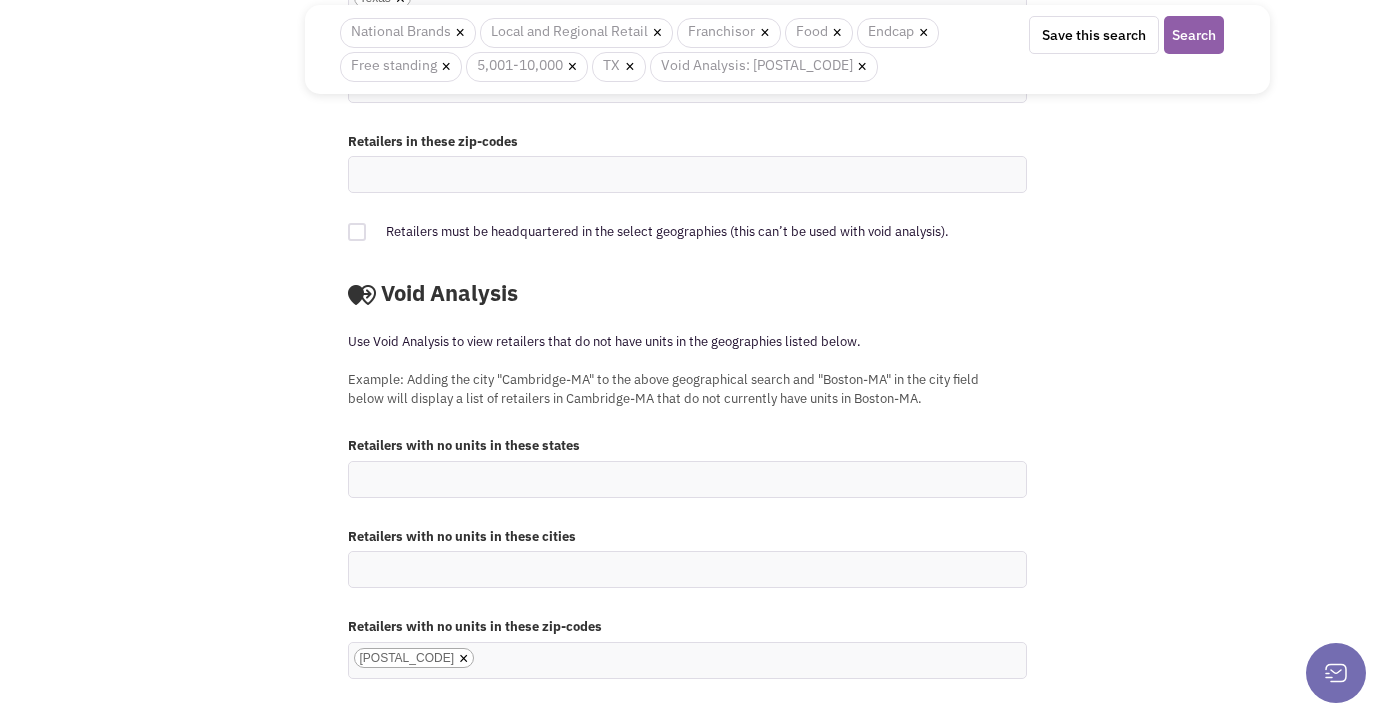 click on "Search" at bounding box center (1194, 35) 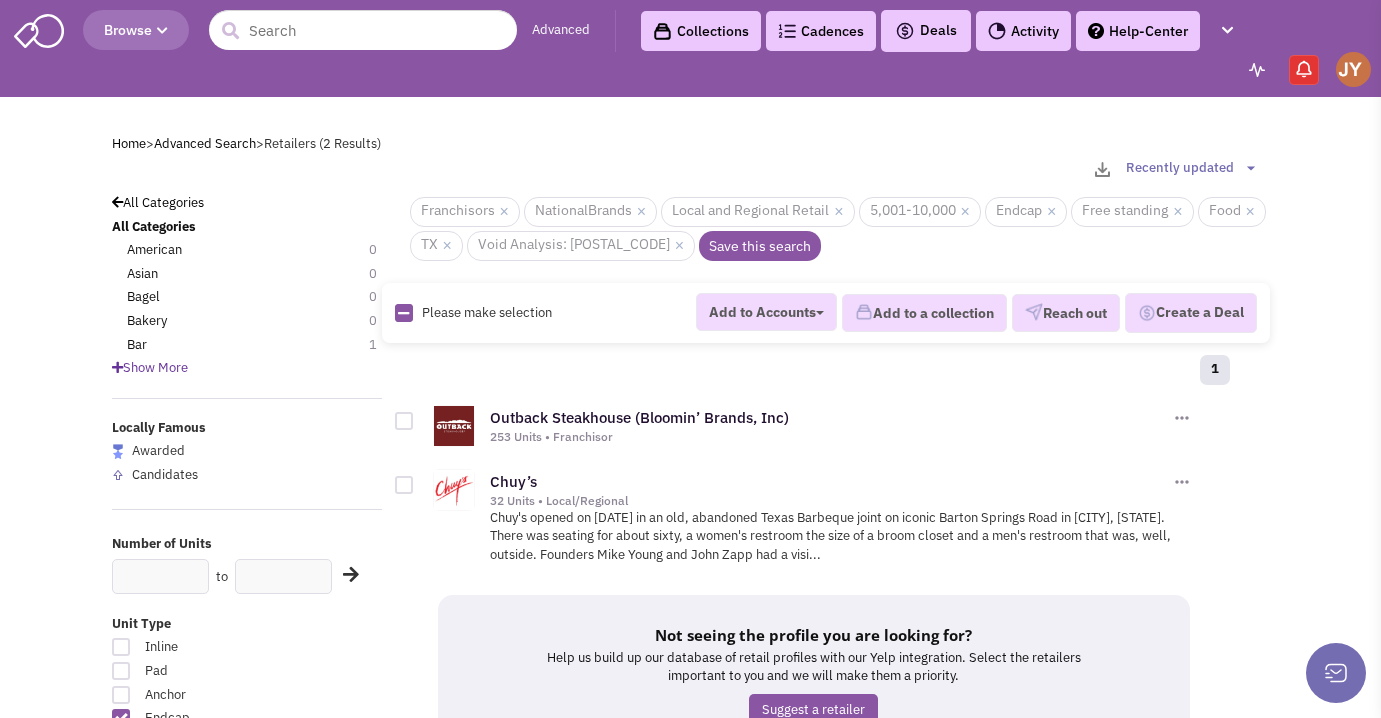 scroll, scrollTop: 0, scrollLeft: 0, axis: both 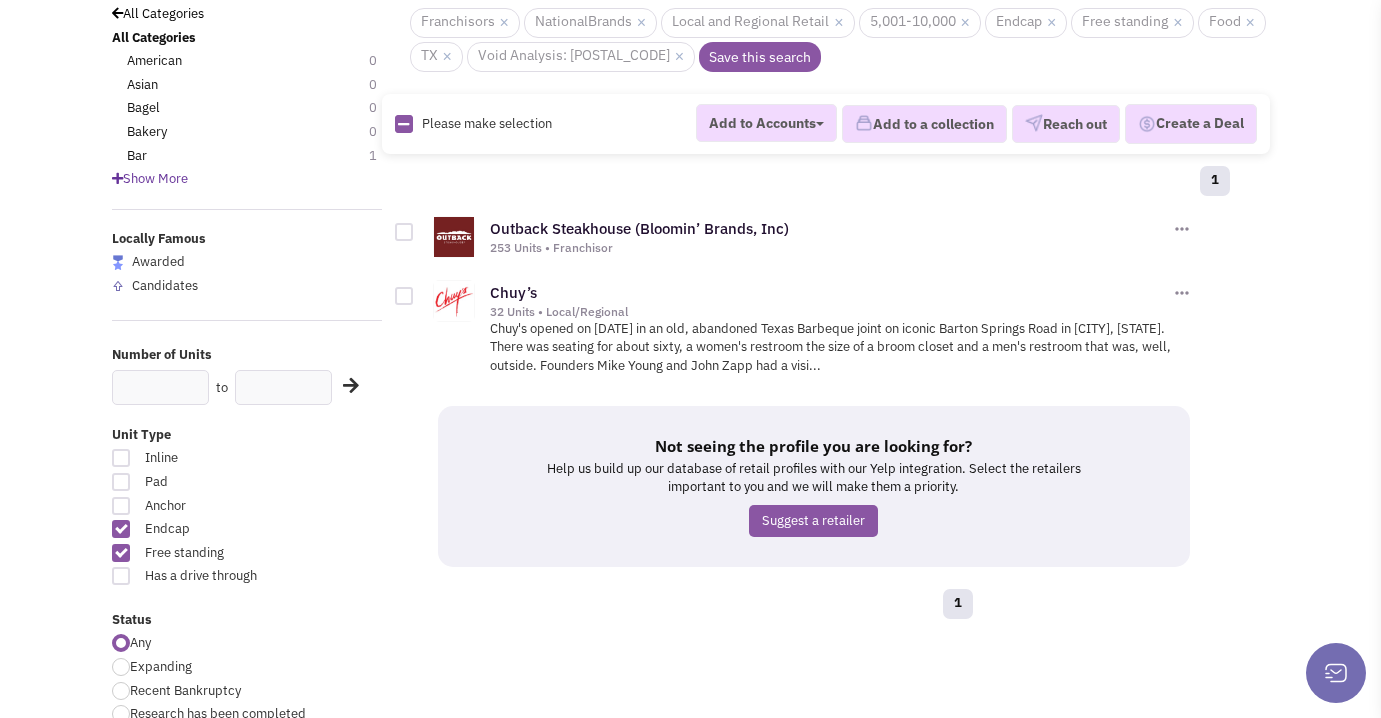 click on "Chuy's opened on April 16, 1982 in an old, abandoned Texas Barbeque joint on iconic Barton Springs Road in Austin, TX. There was seating for about sixty, a women's restroom the size of a broom closet and a men's restroom that was, well, outside. Founders Mike Young and John Zapp had a visi..." at bounding box center (841, 348) 